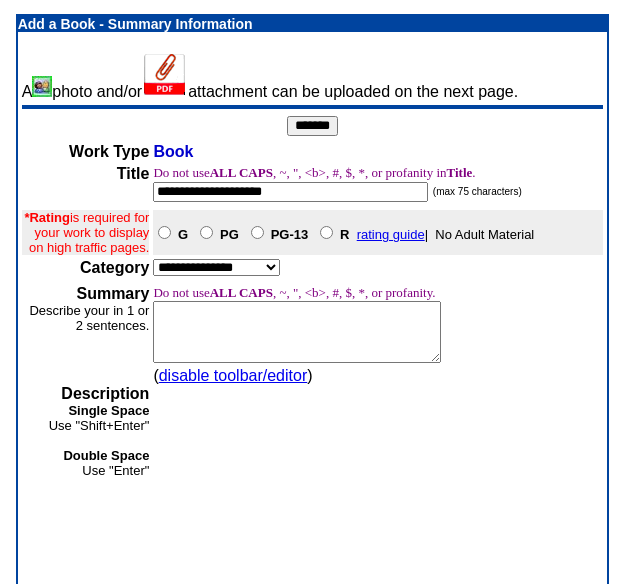 select on "**" 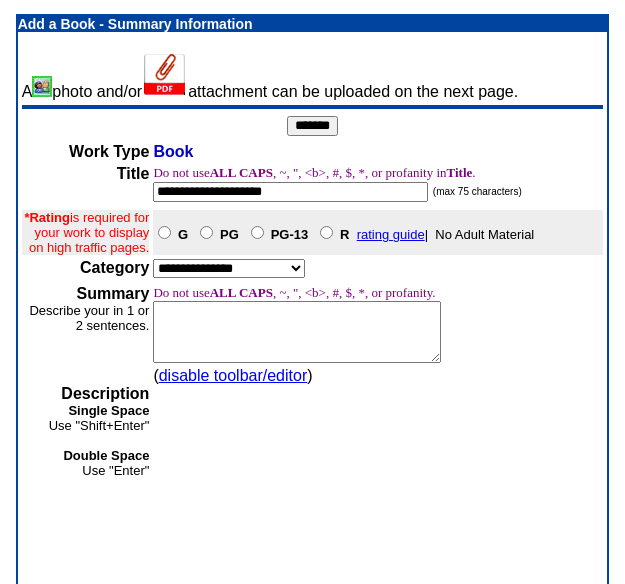 scroll, scrollTop: 0, scrollLeft: 0, axis: both 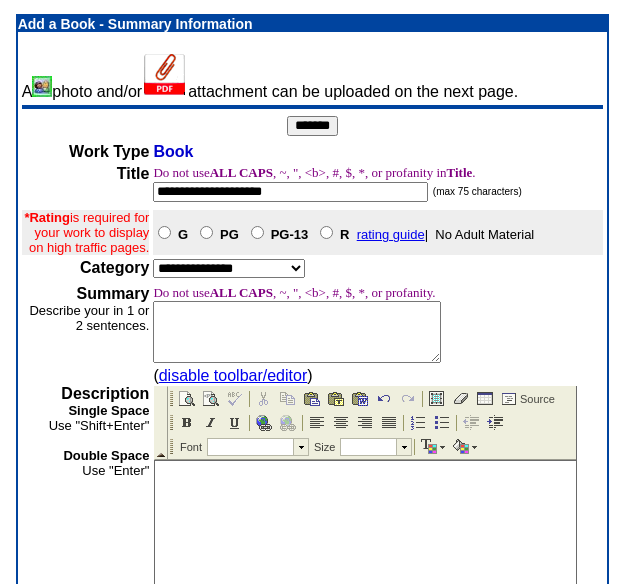click on "**********" at bounding box center (290, 192) 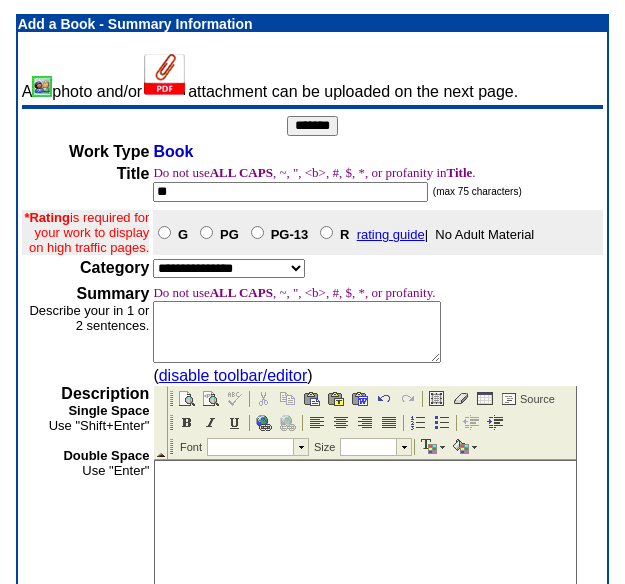 type on "*" 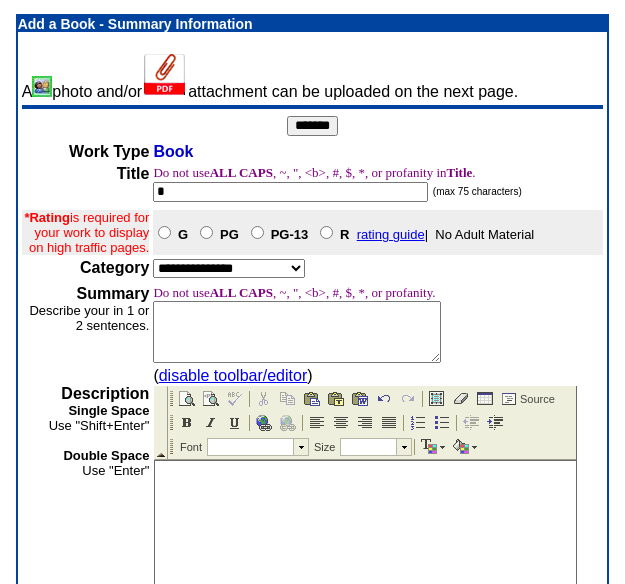 type 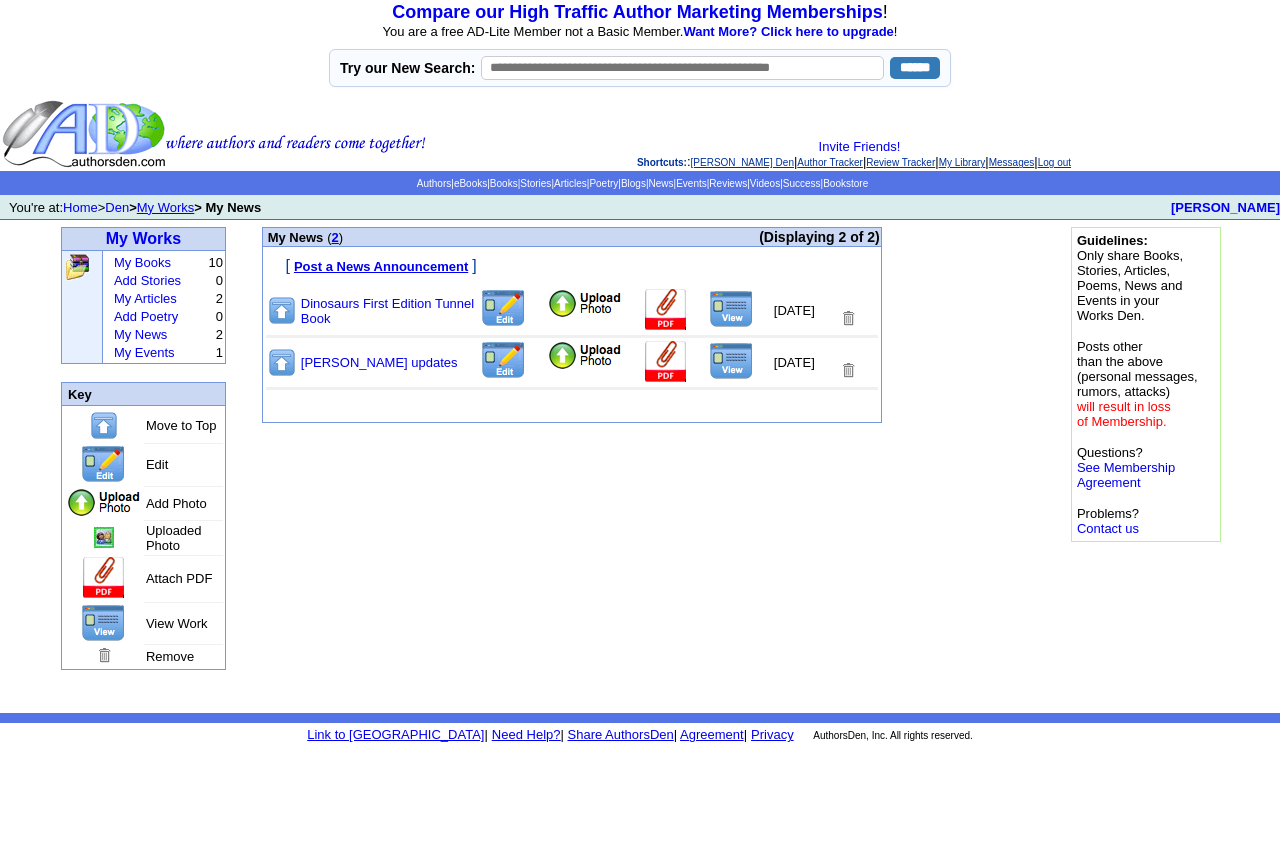 scroll, scrollTop: 0, scrollLeft: 0, axis: both 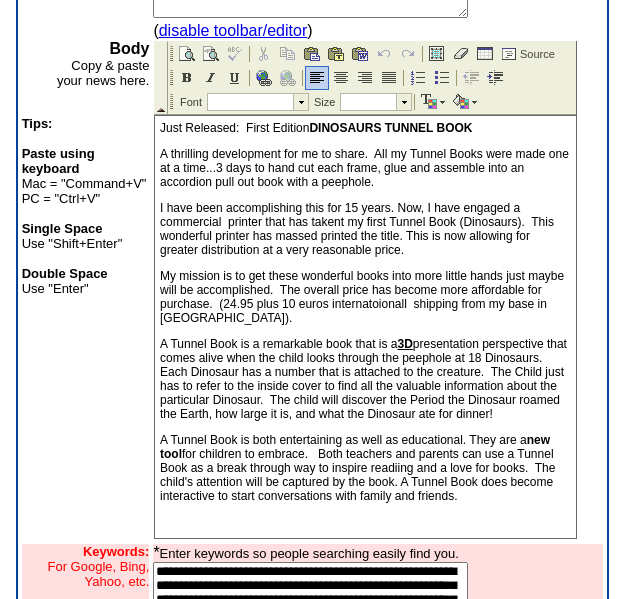 click on "A Tunnel Book is a remarkable book that is a  3D  presentation perspective that comes alive when the child looks through the peephole at 18 Dinosaurs. Each Dinosaur has a number that is attached to the creature.  The Child just has to refer to the inside cover to find all the valuable information about the particular Dinosaur.  The child will discover the Period the Dinosaur roamed the Earth, how large it is, and what the Dinosaur ate for dinner!" at bounding box center (365, 379) 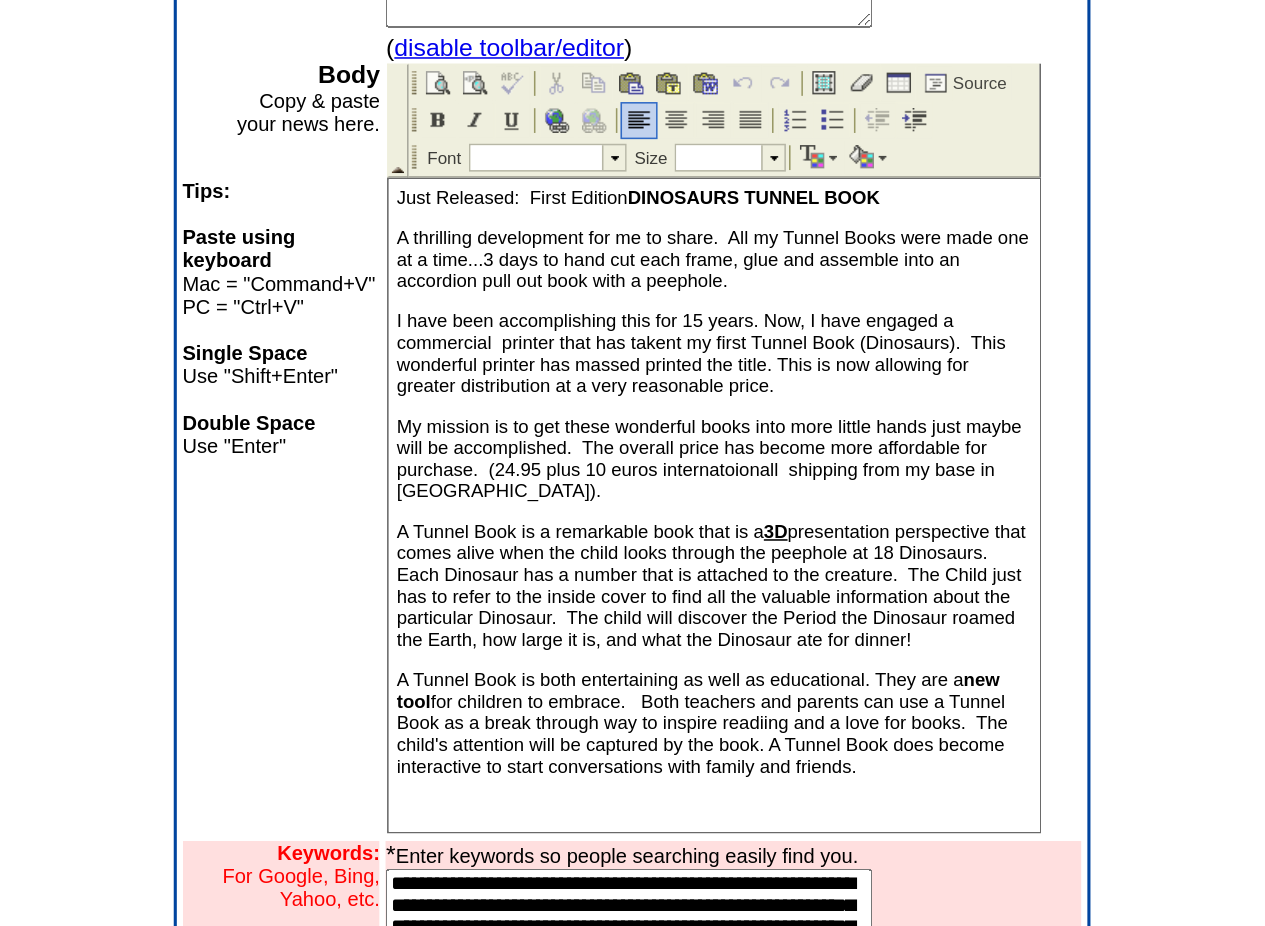 scroll, scrollTop: 0, scrollLeft: 0, axis: both 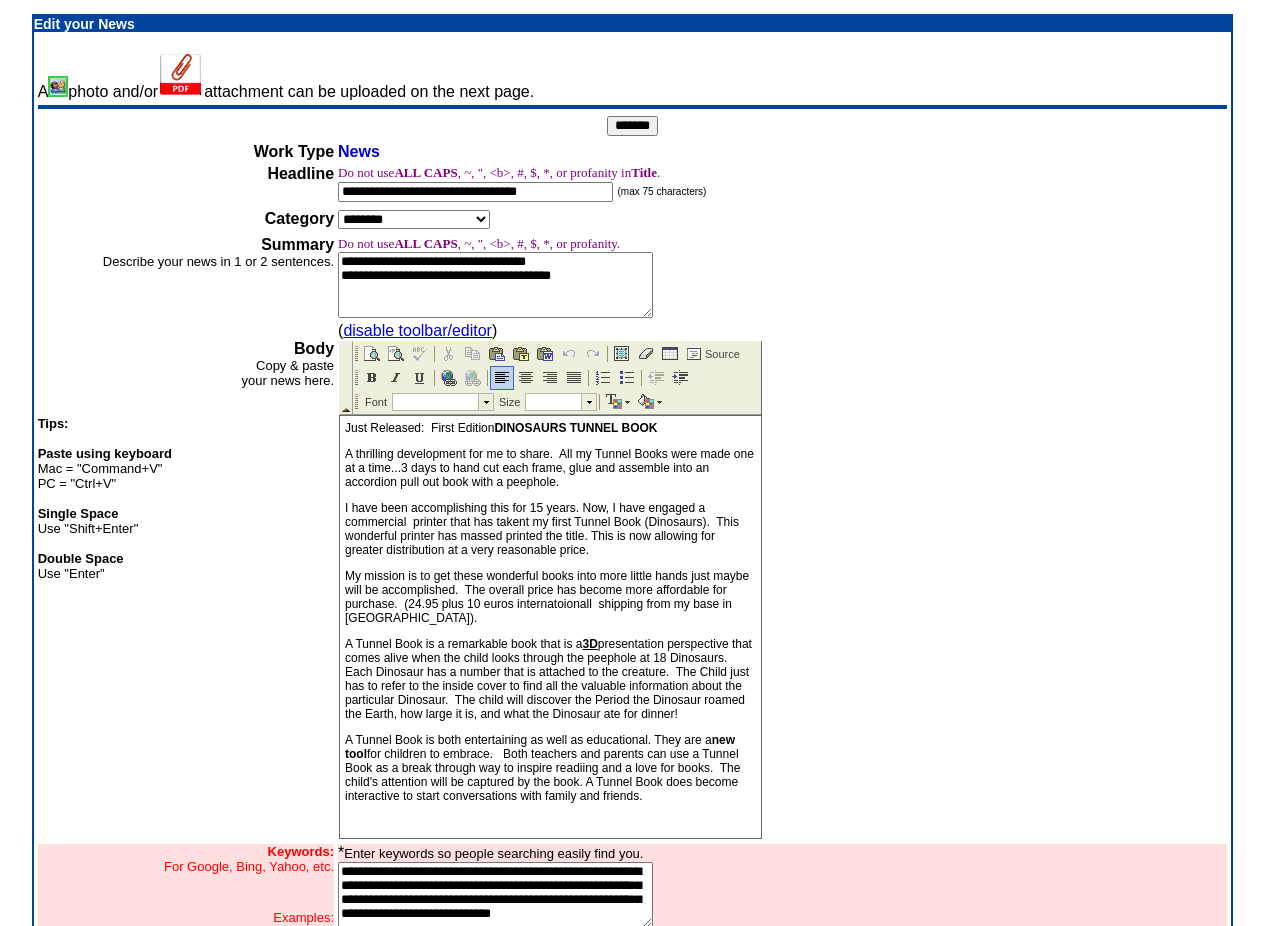 click on "*******" at bounding box center [632, 126] 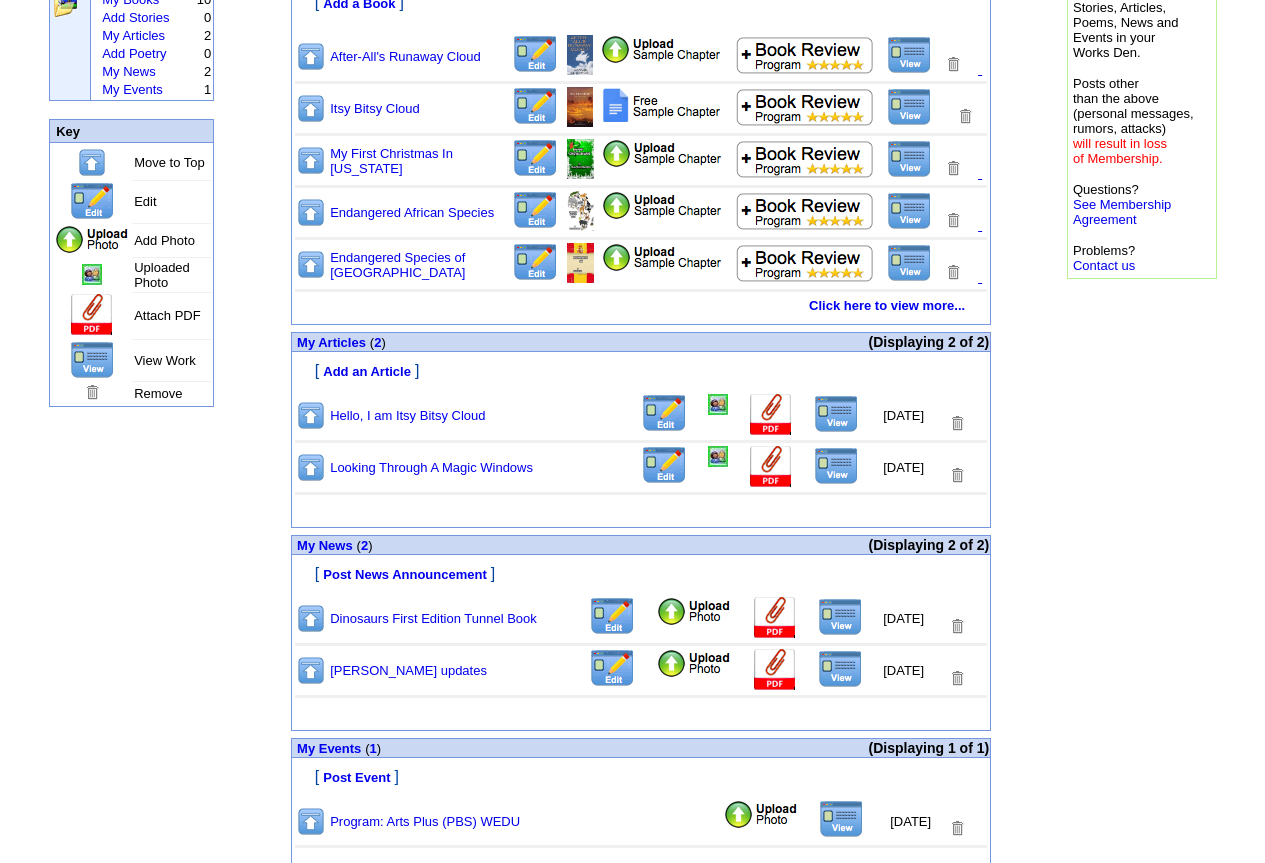 scroll, scrollTop: 322, scrollLeft: 0, axis: vertical 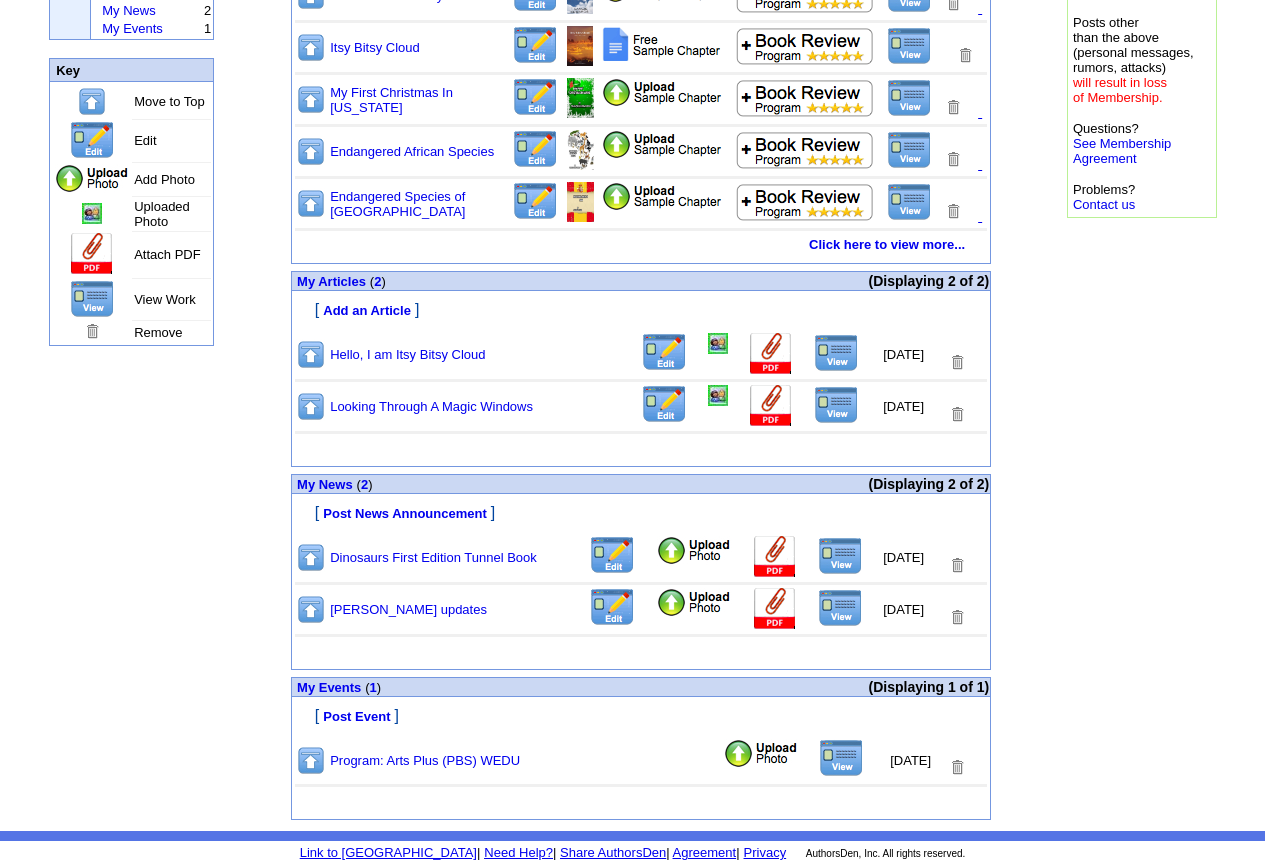 click at bounding box center [694, 551] 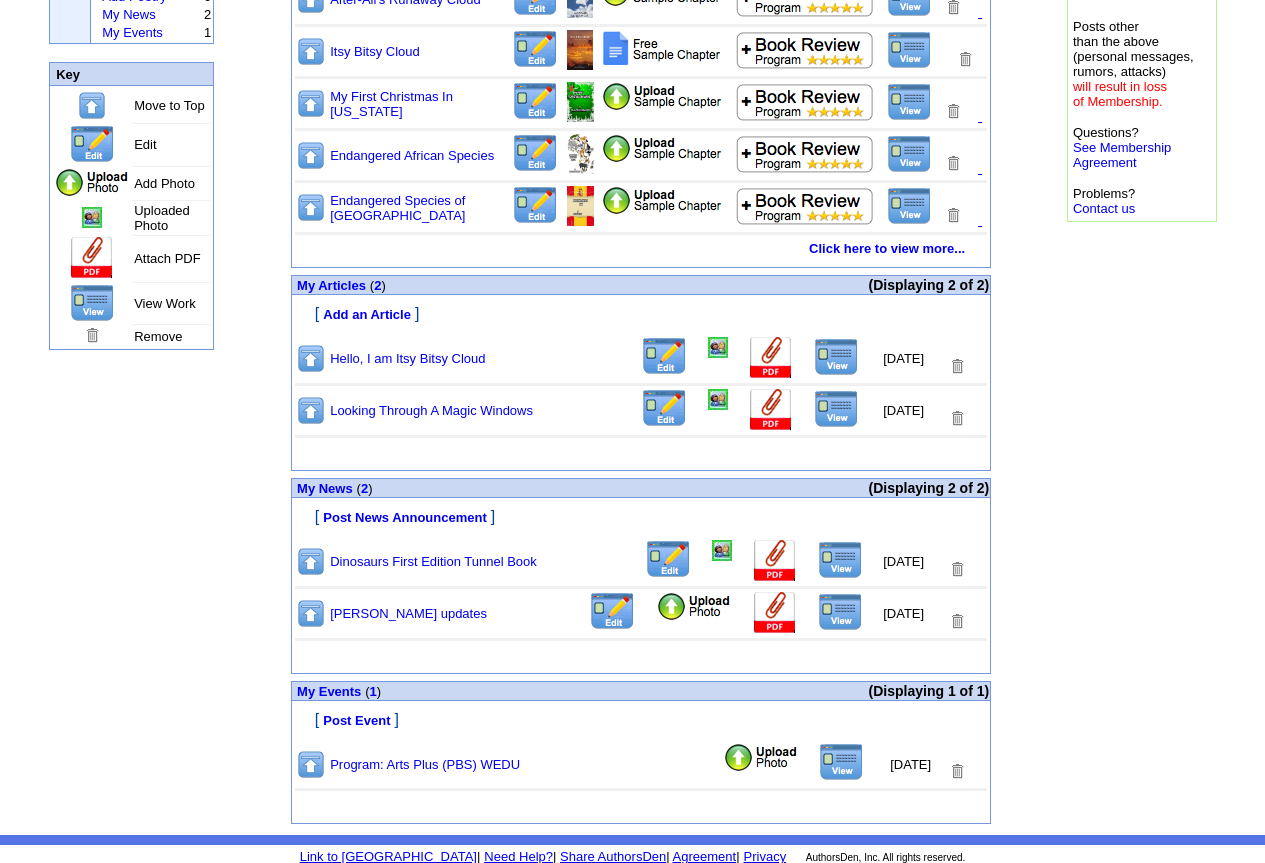 scroll, scrollTop: 322, scrollLeft: 0, axis: vertical 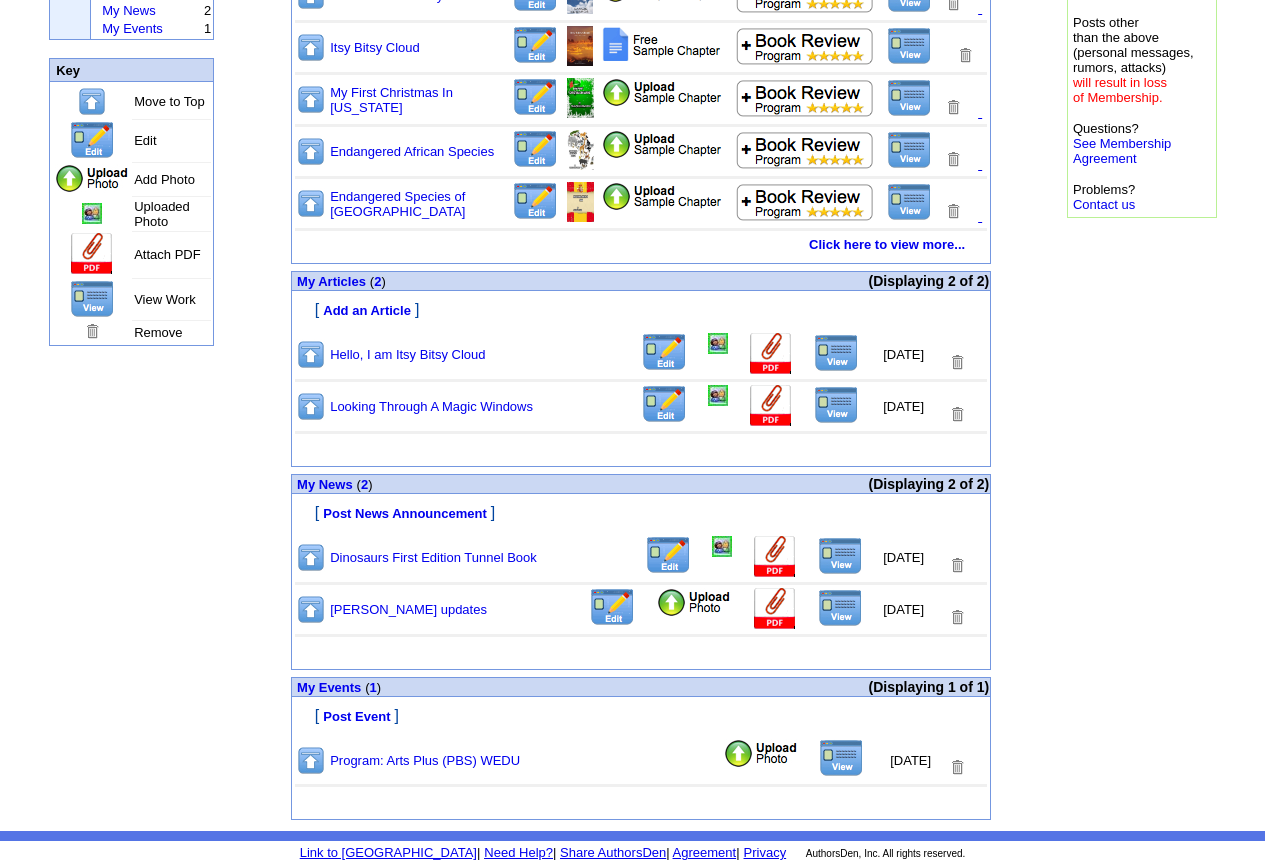 click at bounding box center (775, 557) 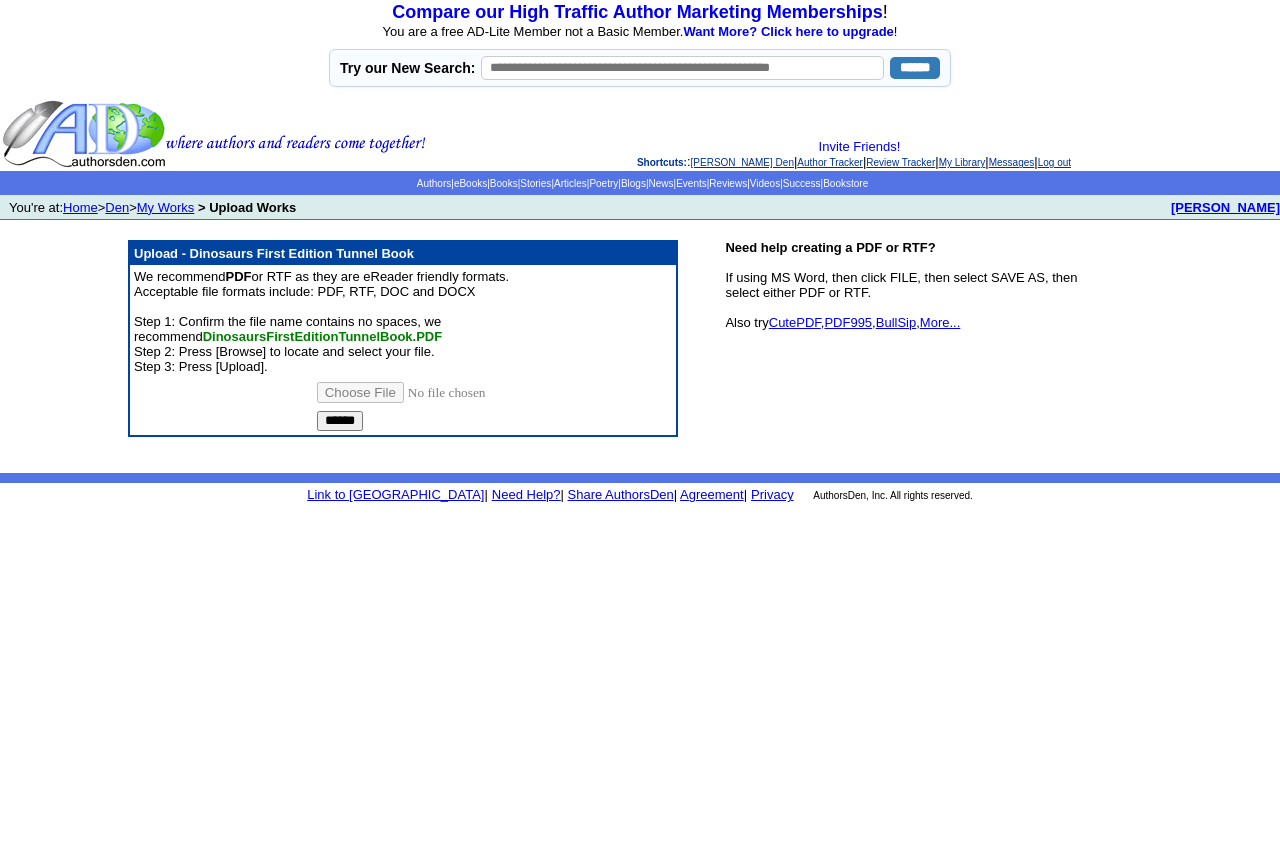 scroll, scrollTop: 0, scrollLeft: 0, axis: both 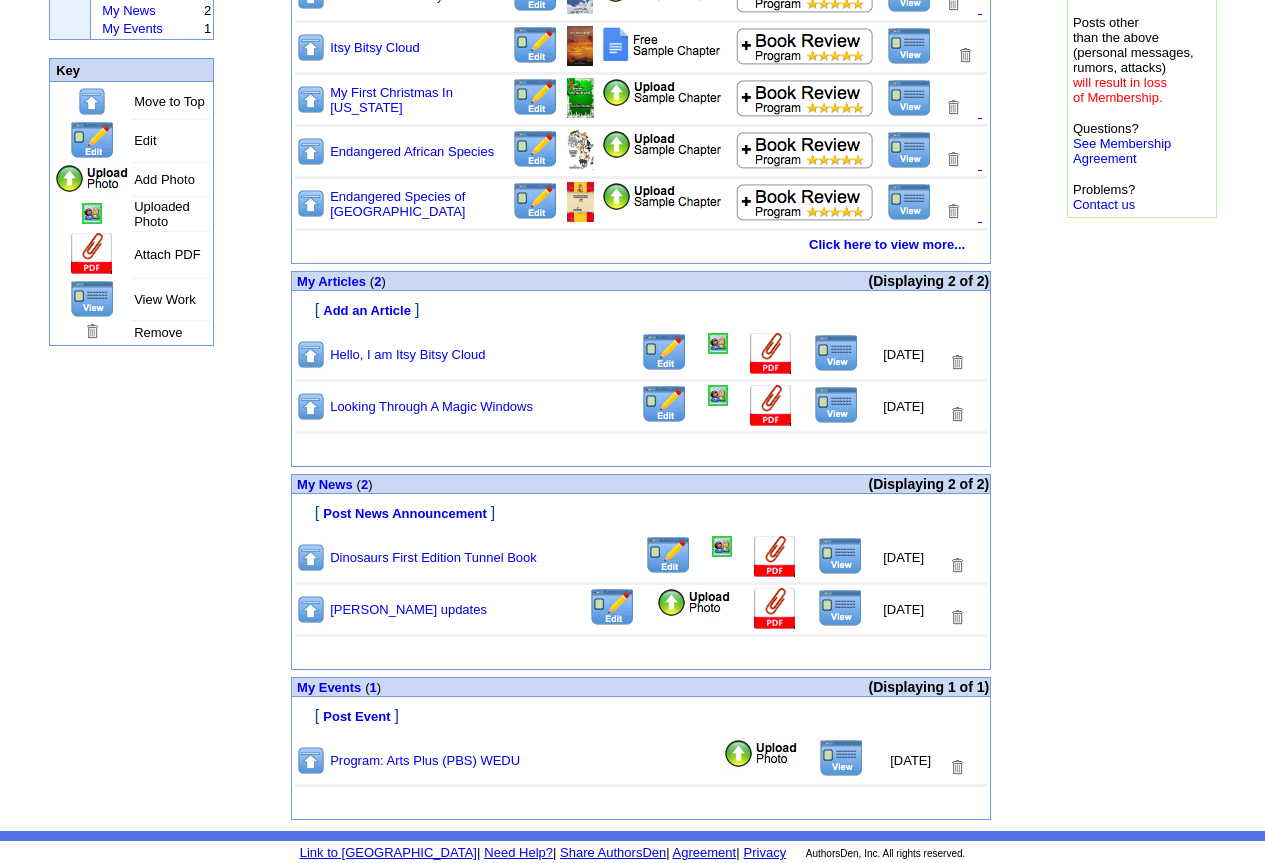 click at bounding box center (761, 754) 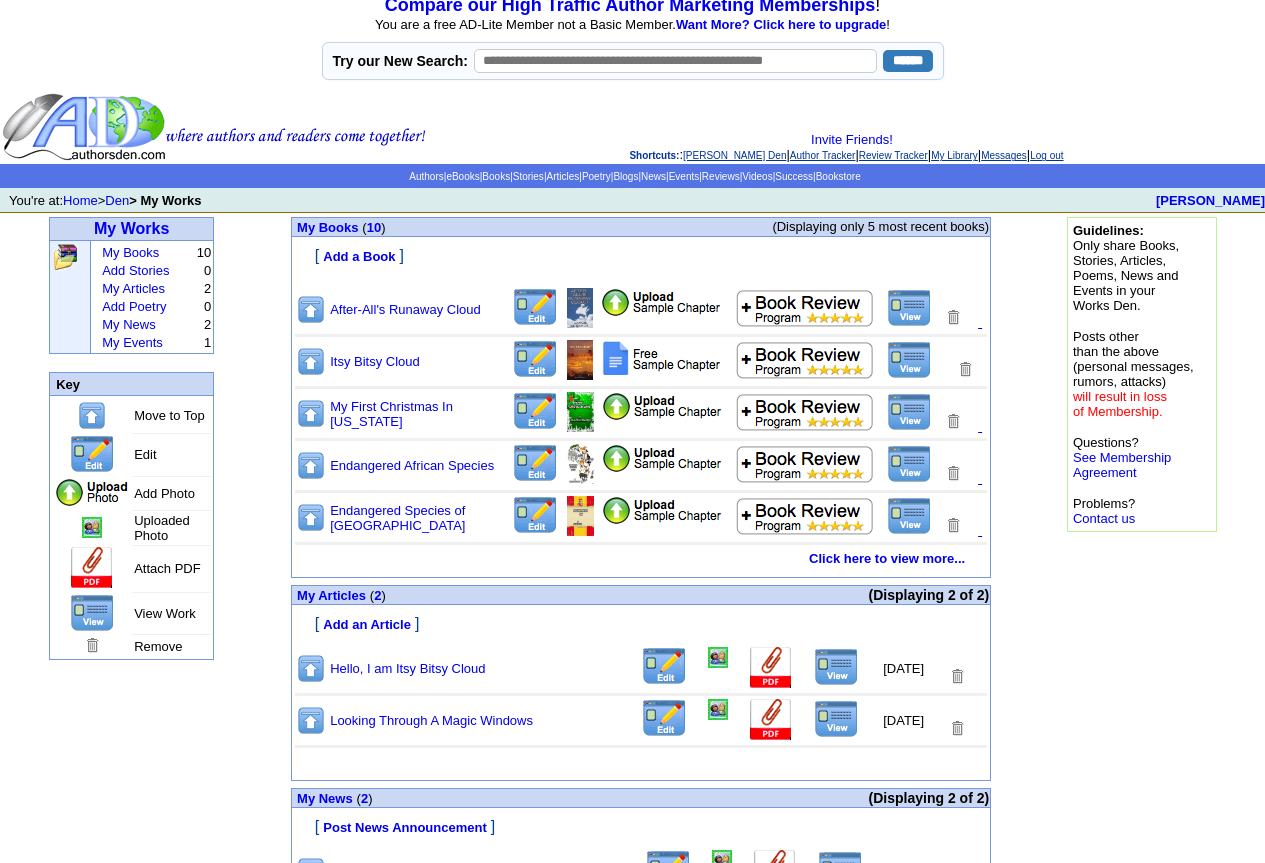 scroll, scrollTop: 0, scrollLeft: 0, axis: both 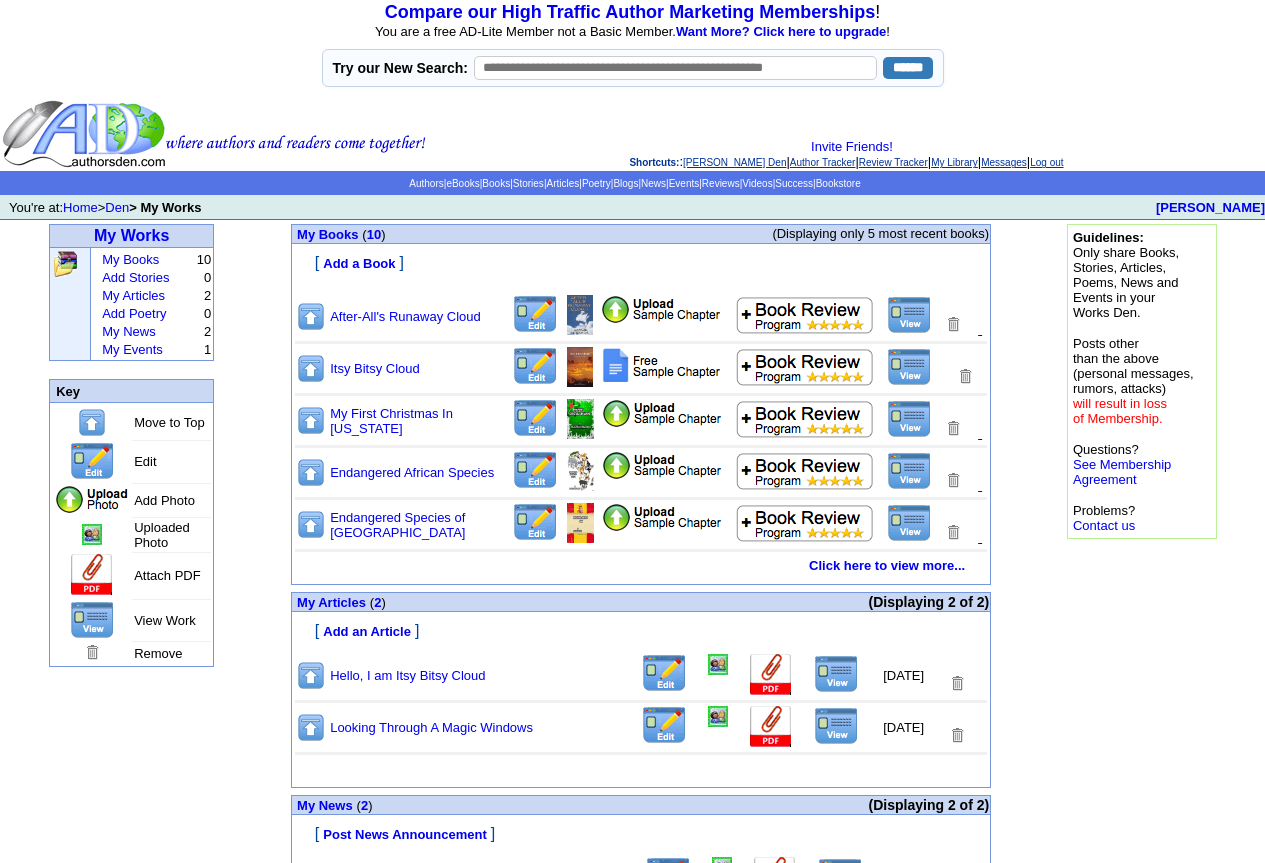 click at bounding box center [805, 315] 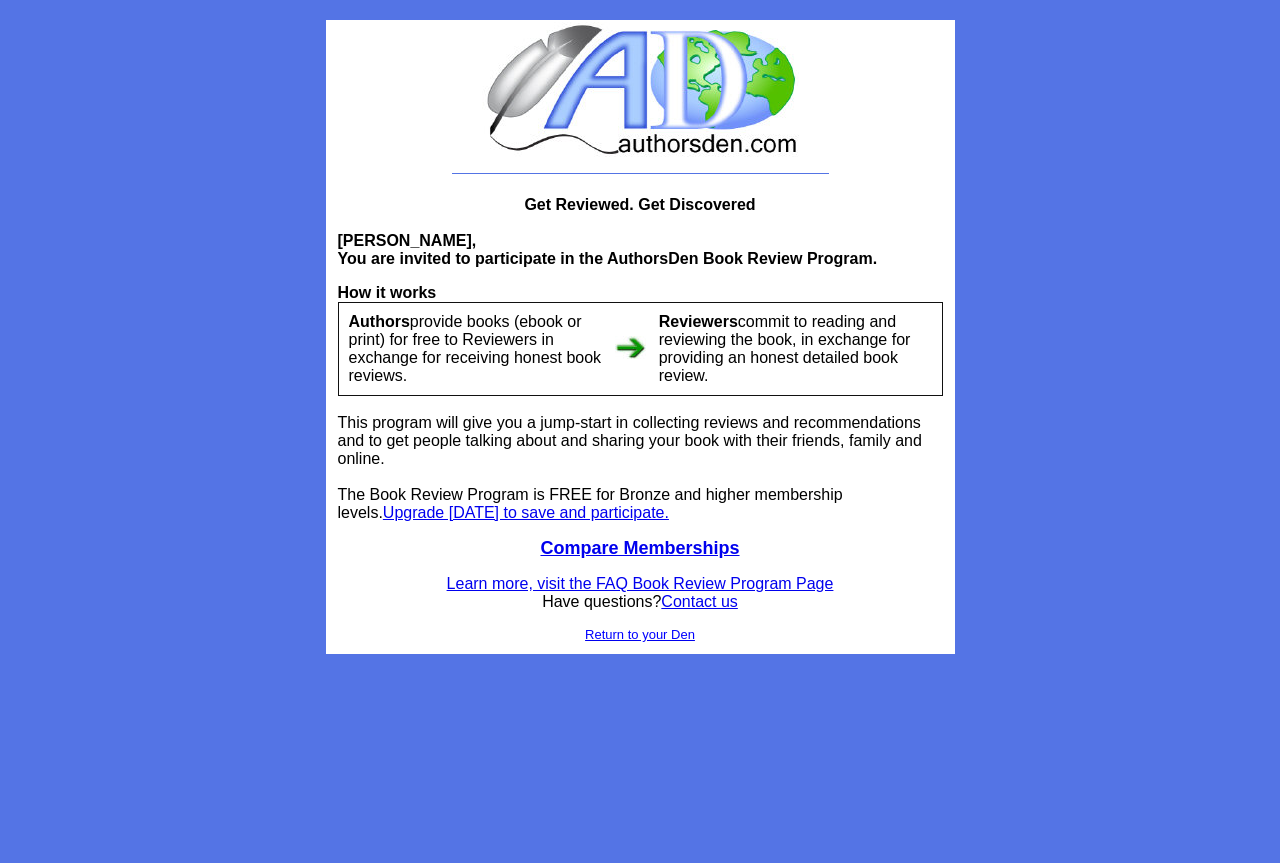 scroll, scrollTop: 0, scrollLeft: 0, axis: both 